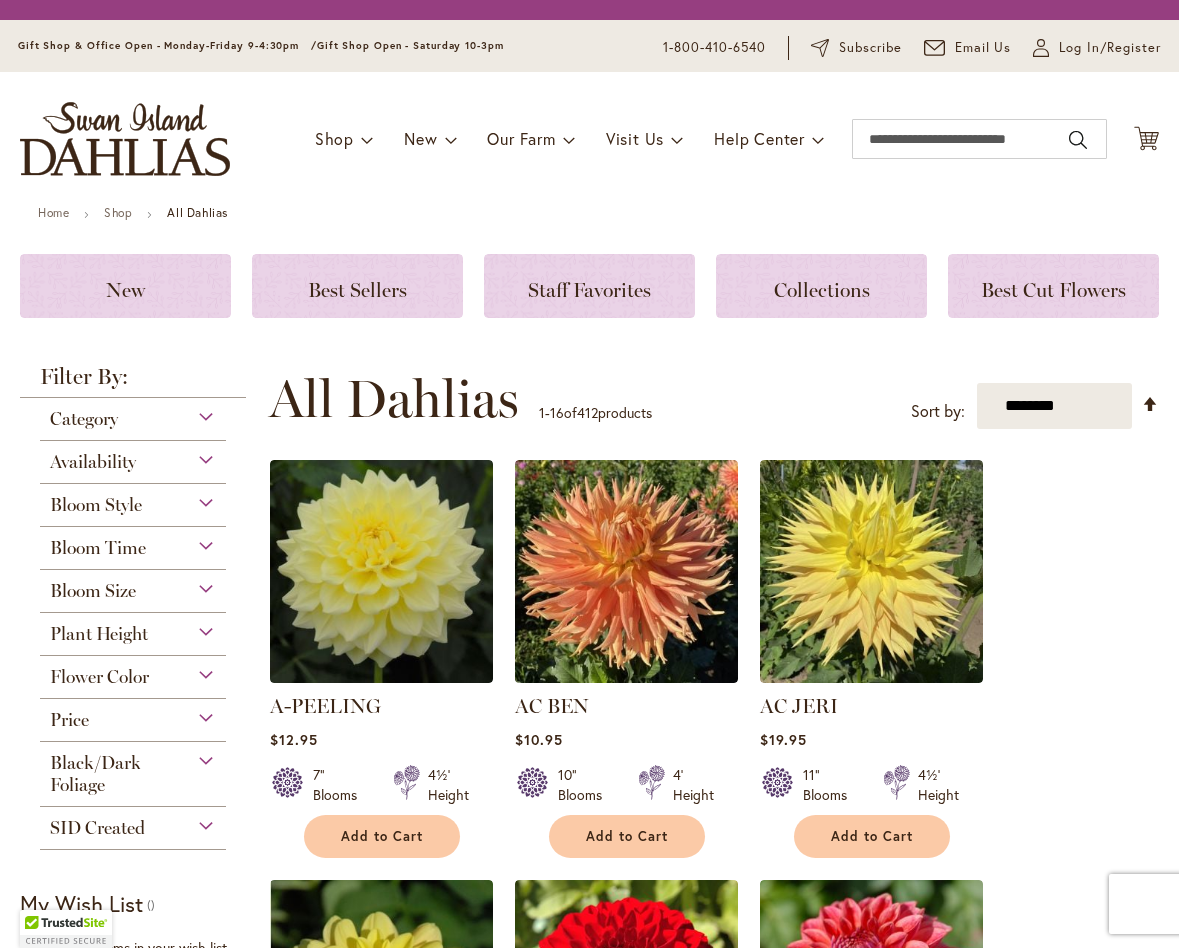scroll, scrollTop: 0, scrollLeft: 0, axis: both 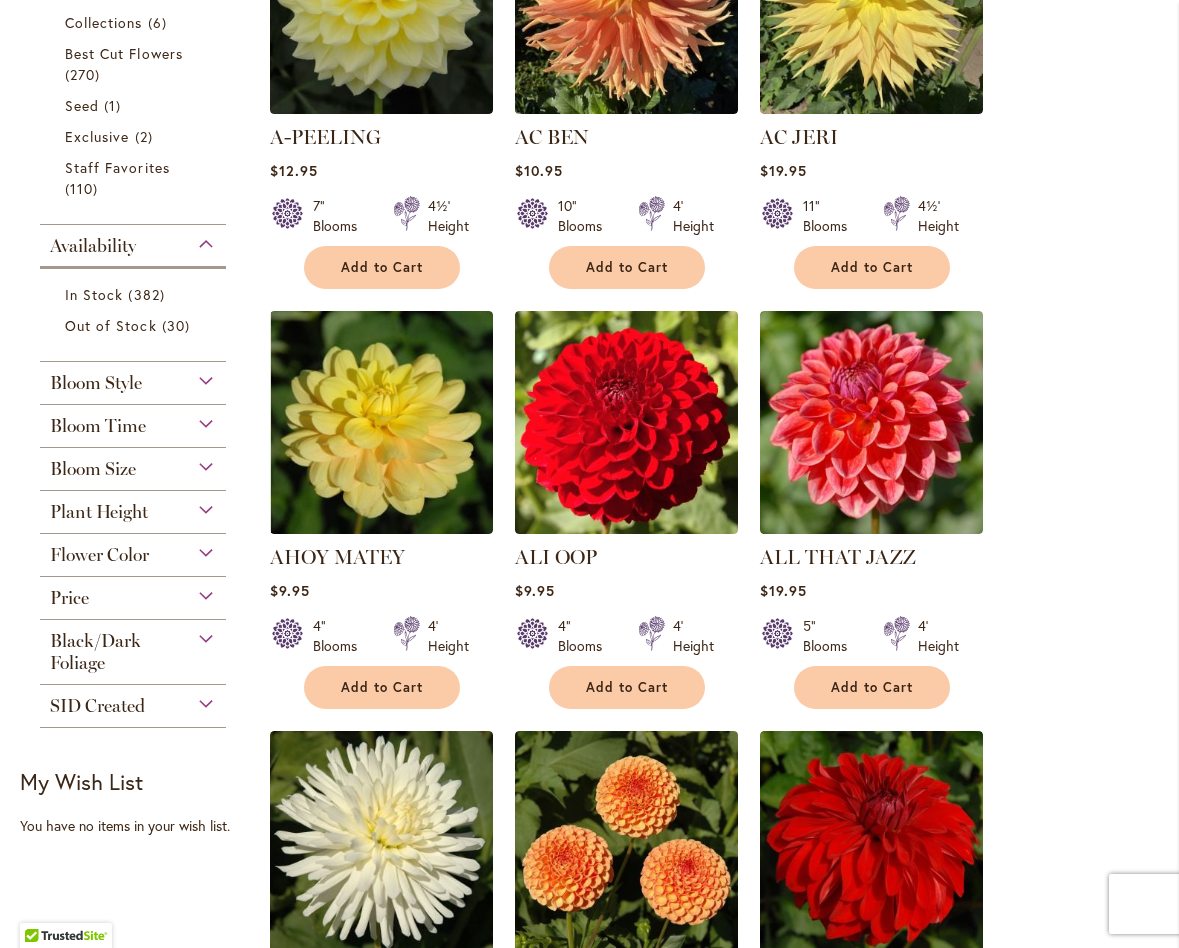 click on "Flower Color" at bounding box center [133, 550] 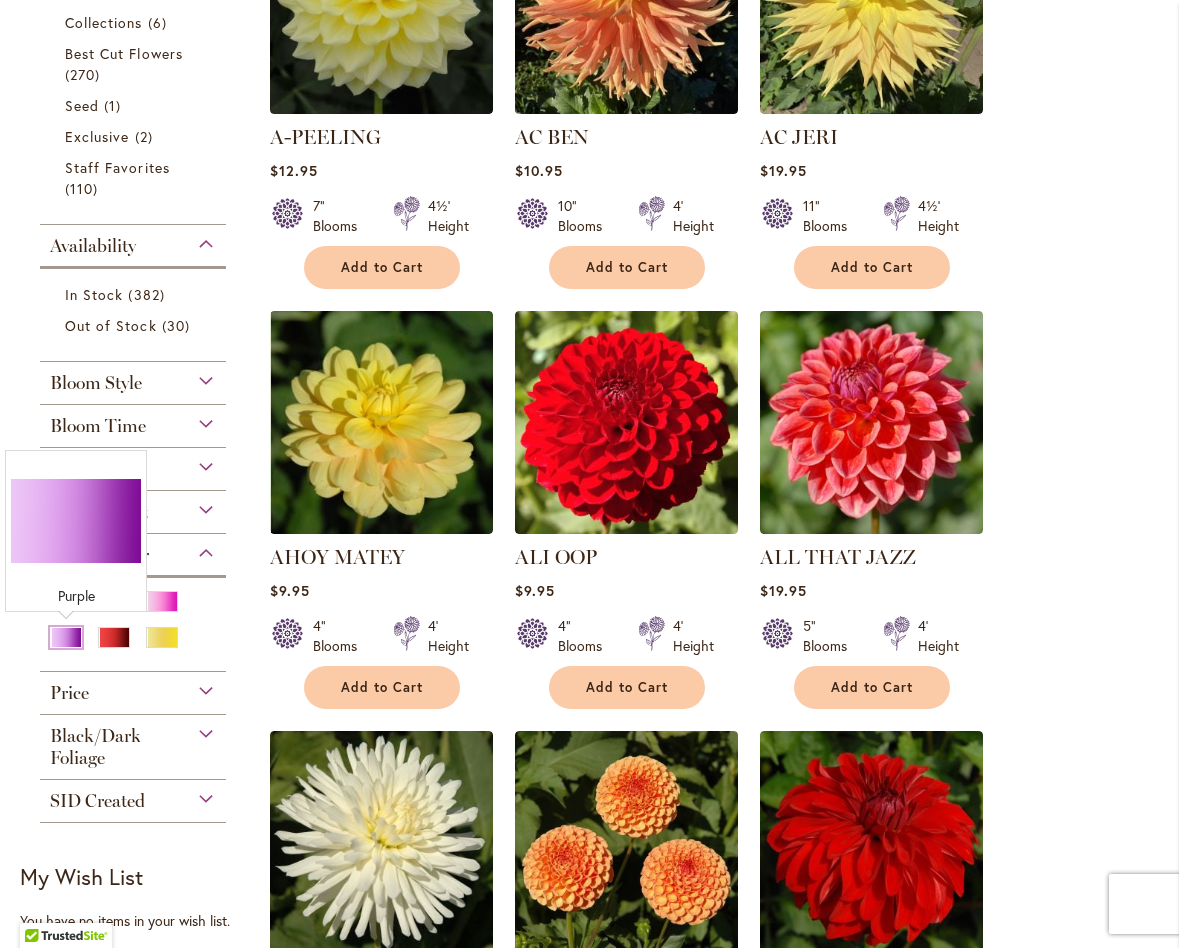 click at bounding box center (66, 637) 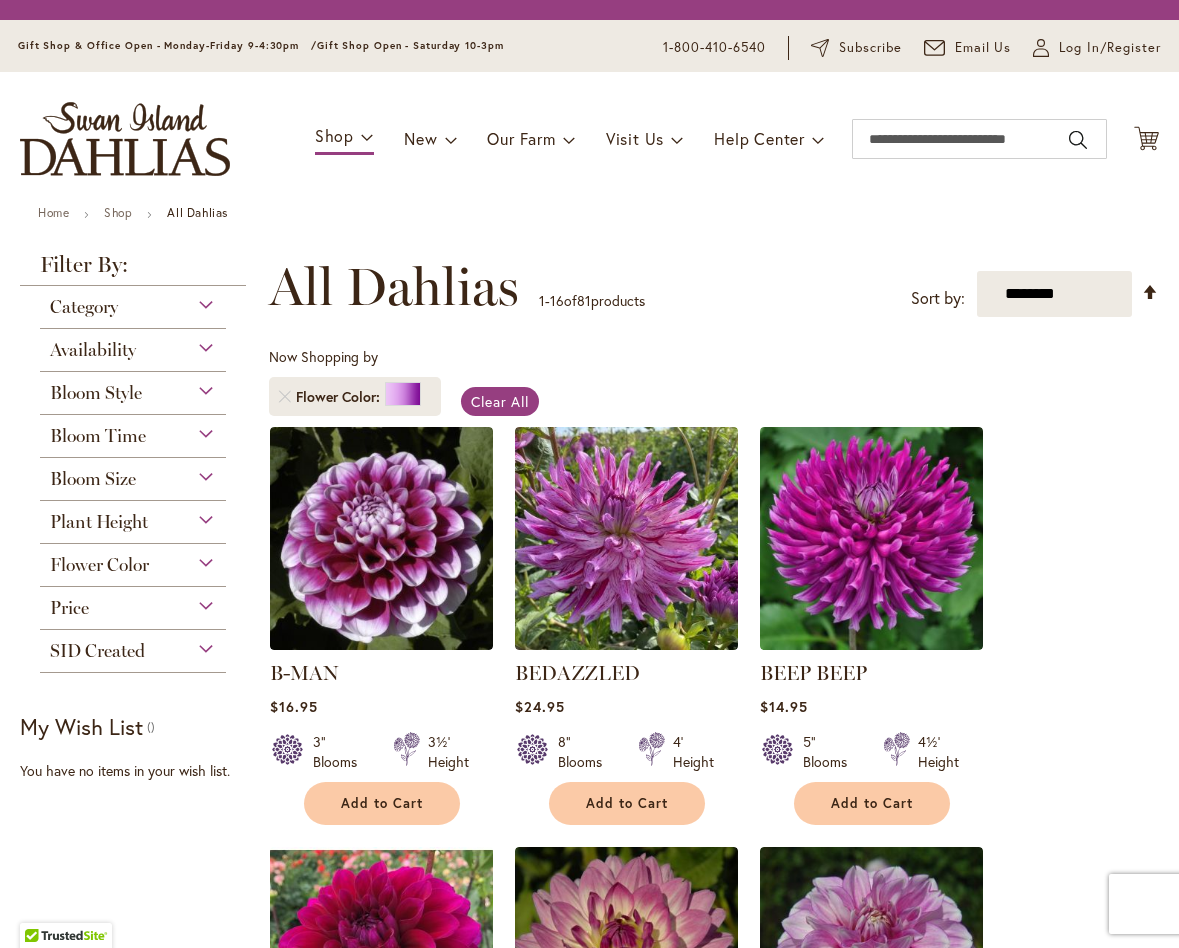 scroll, scrollTop: 0, scrollLeft: 0, axis: both 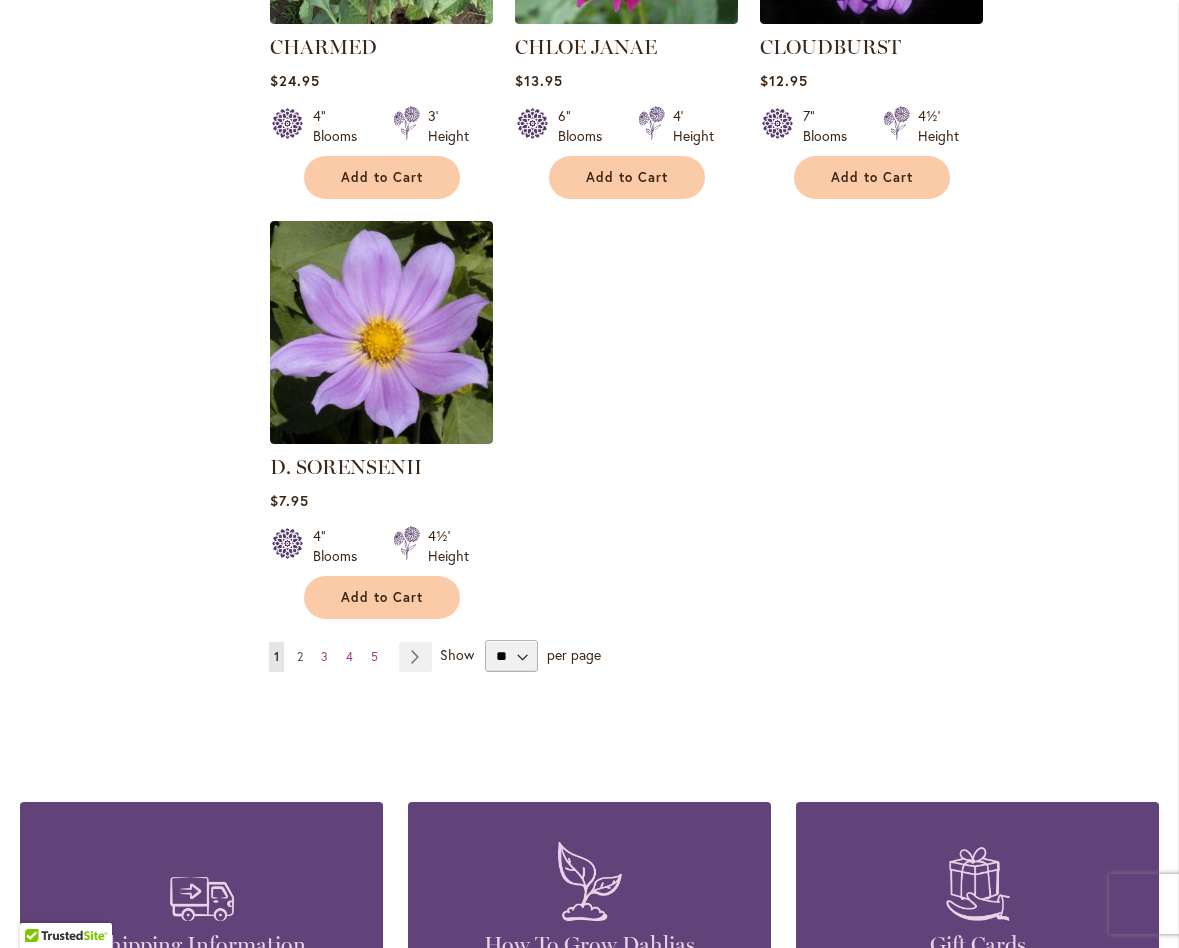 click on "2" at bounding box center [300, 656] 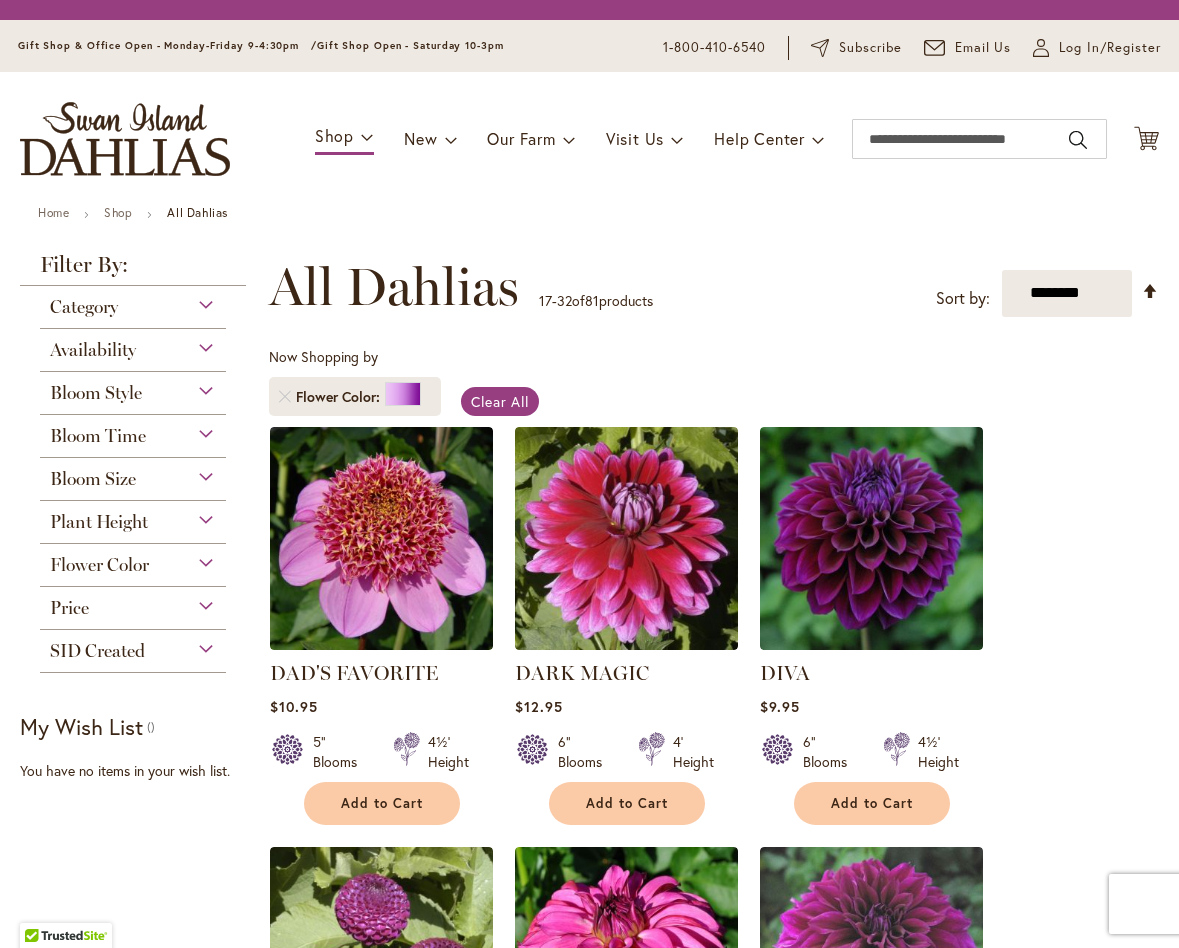 scroll, scrollTop: 0, scrollLeft: 0, axis: both 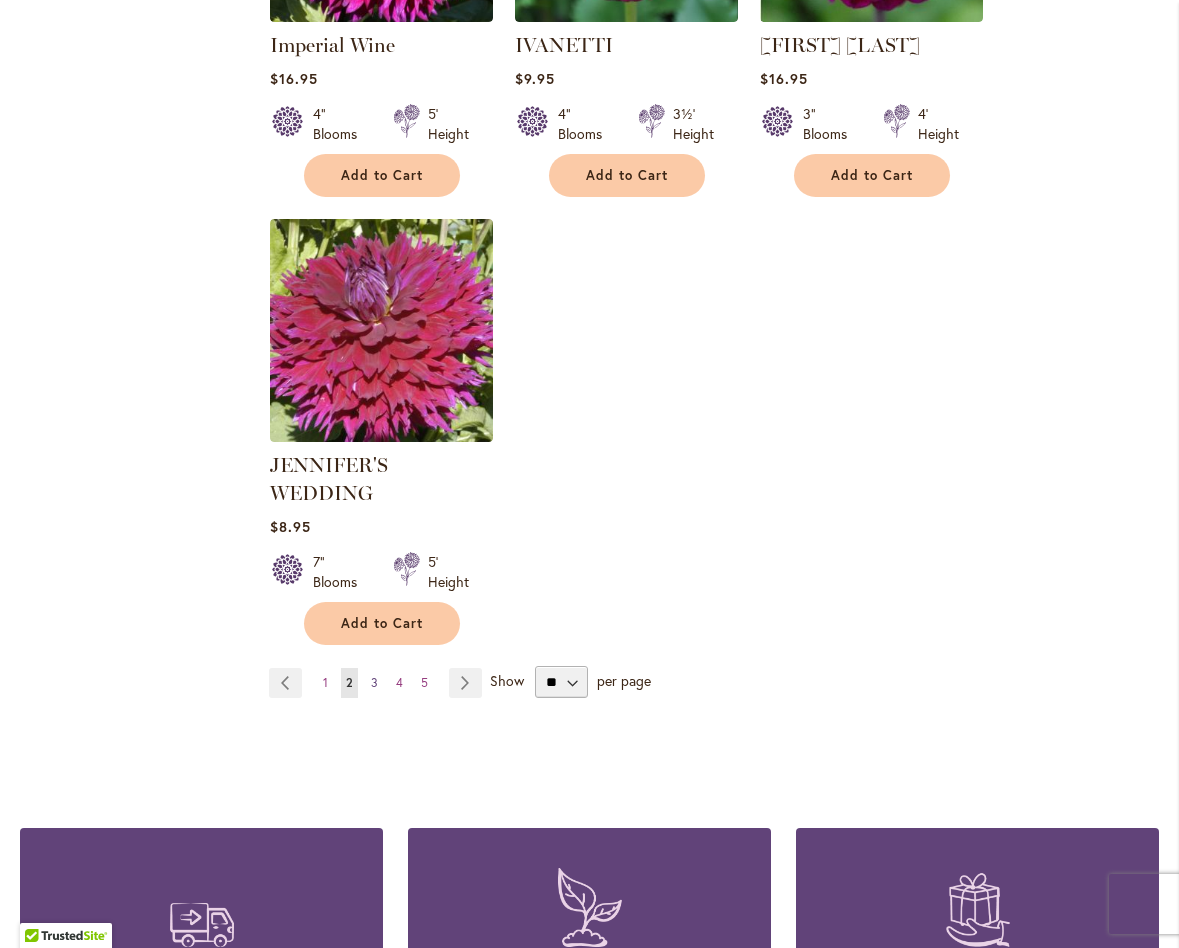 click on "3" at bounding box center [374, 682] 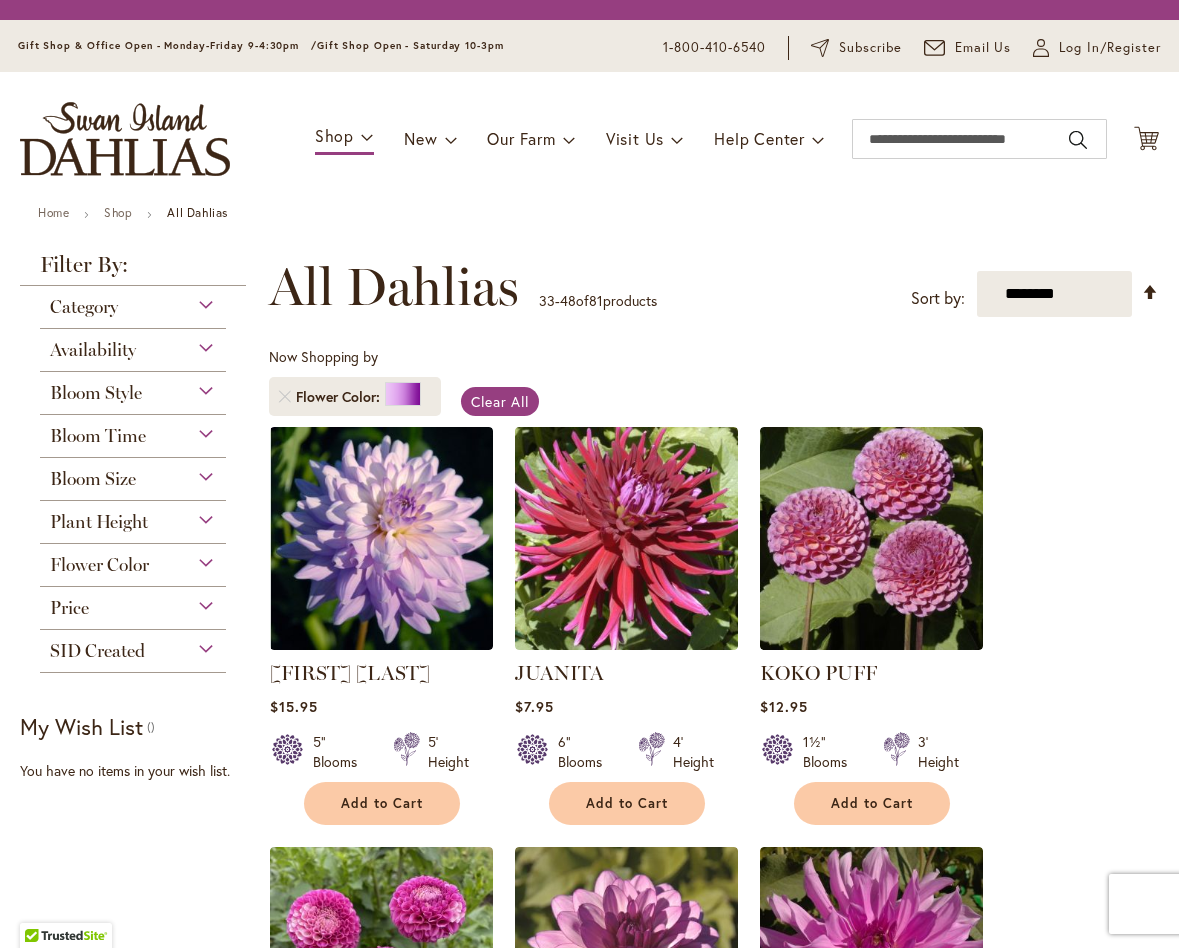 scroll, scrollTop: 0, scrollLeft: 0, axis: both 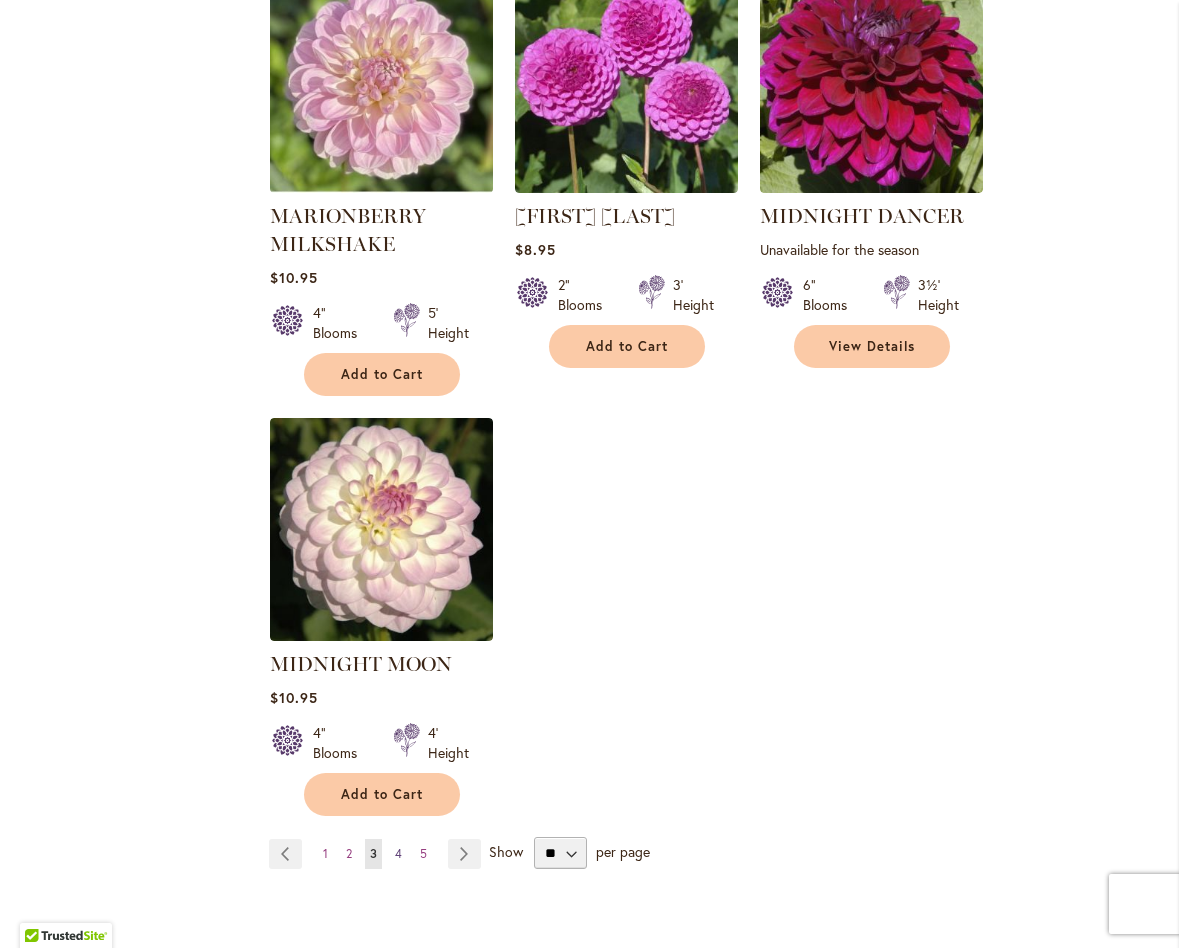 click on "4" at bounding box center [398, 853] 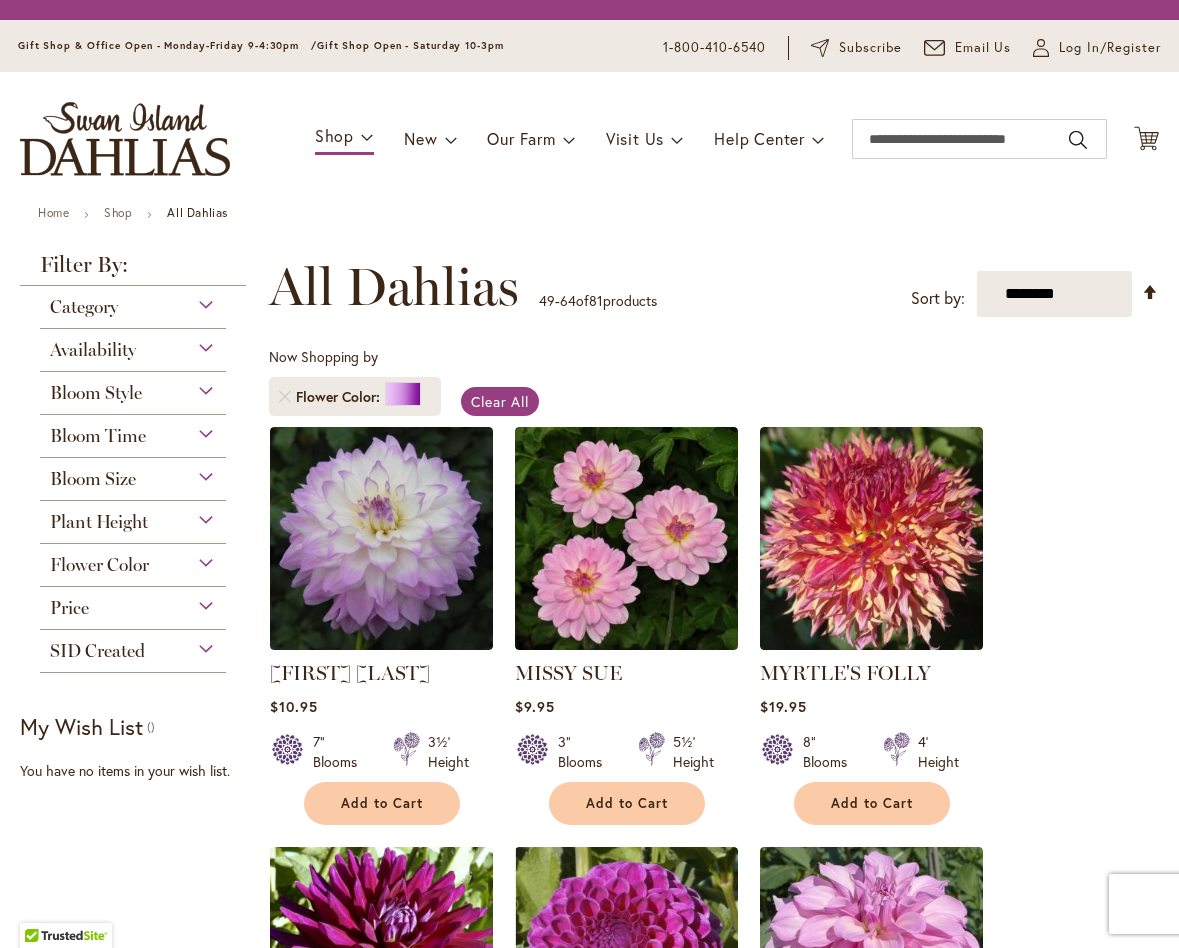 scroll, scrollTop: 0, scrollLeft: 0, axis: both 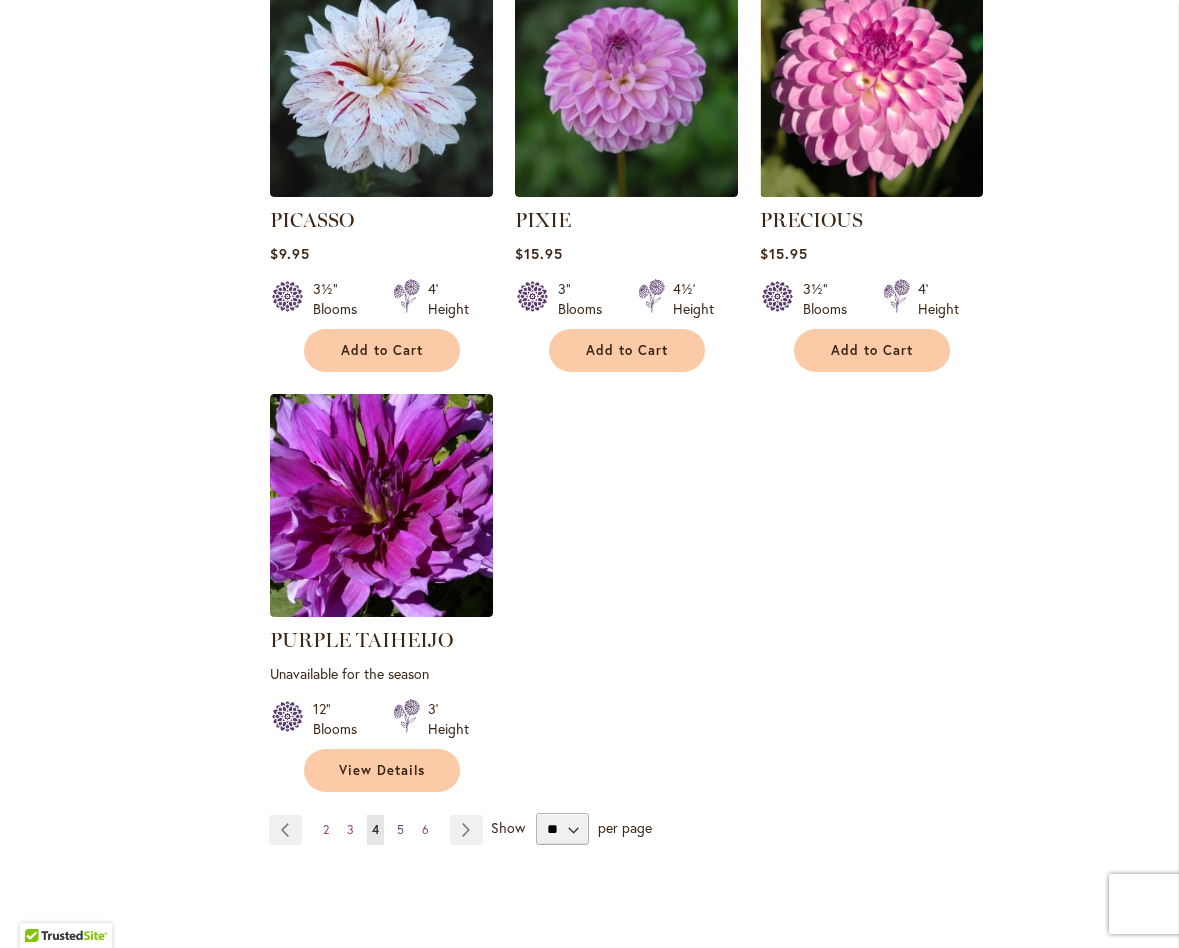 click on "5" at bounding box center [400, 829] 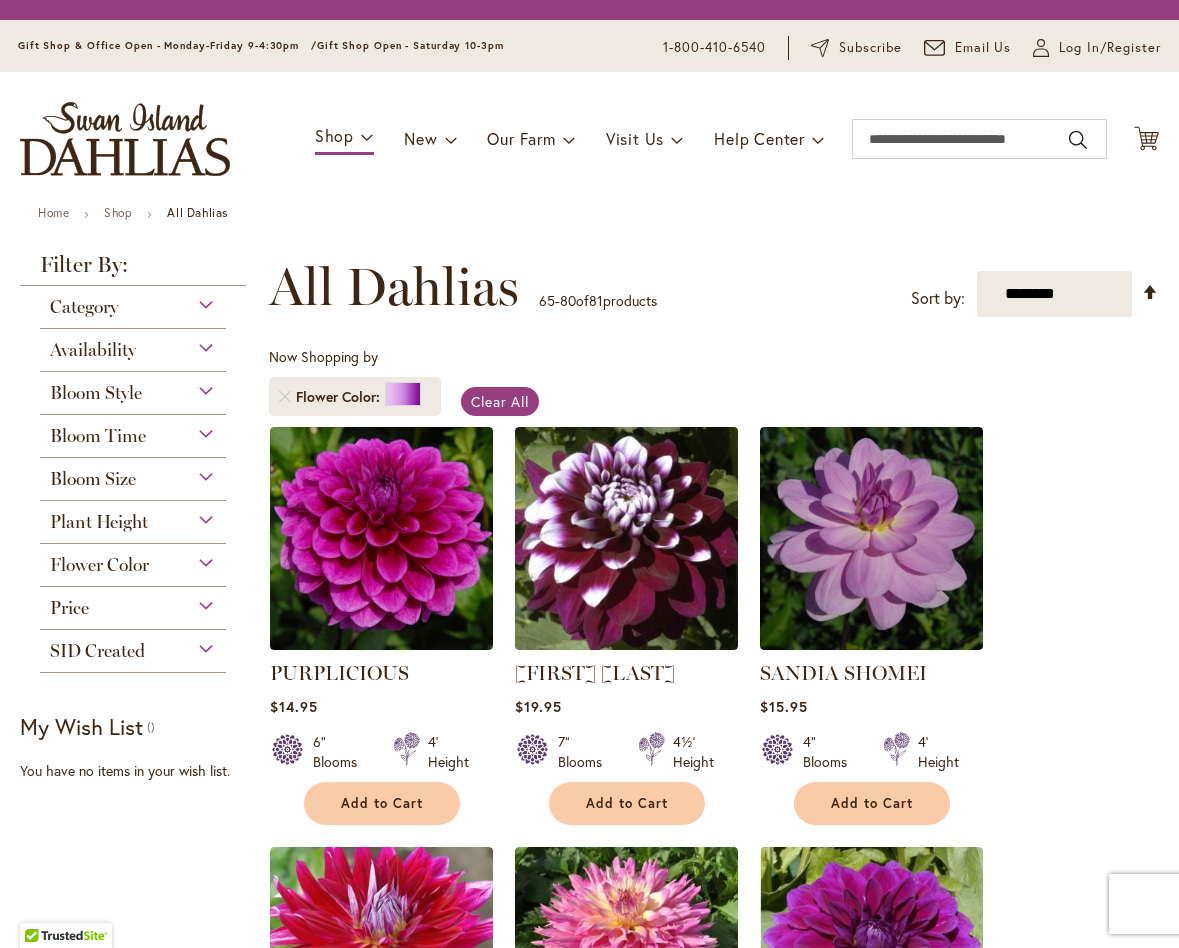 scroll, scrollTop: 0, scrollLeft: 0, axis: both 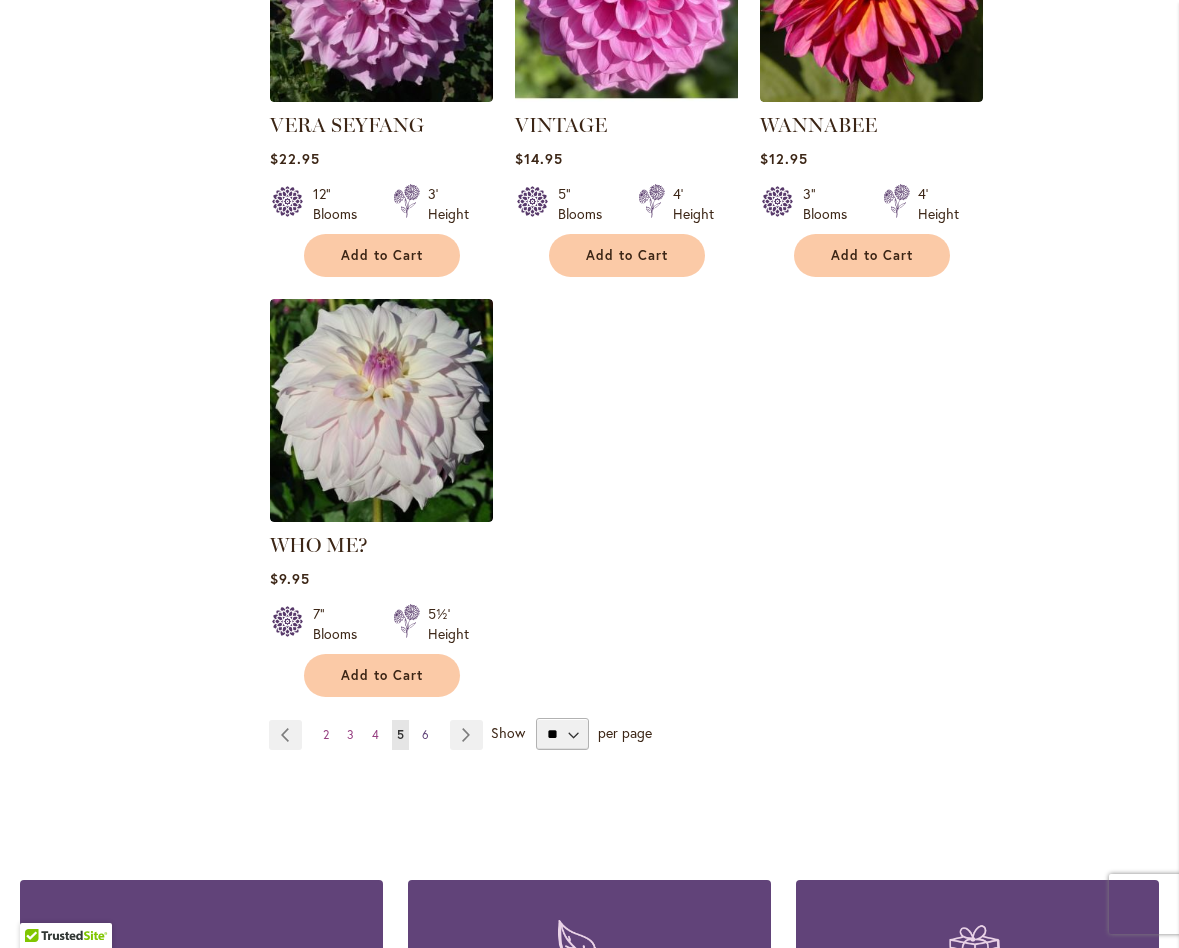 click on "6" at bounding box center (425, 734) 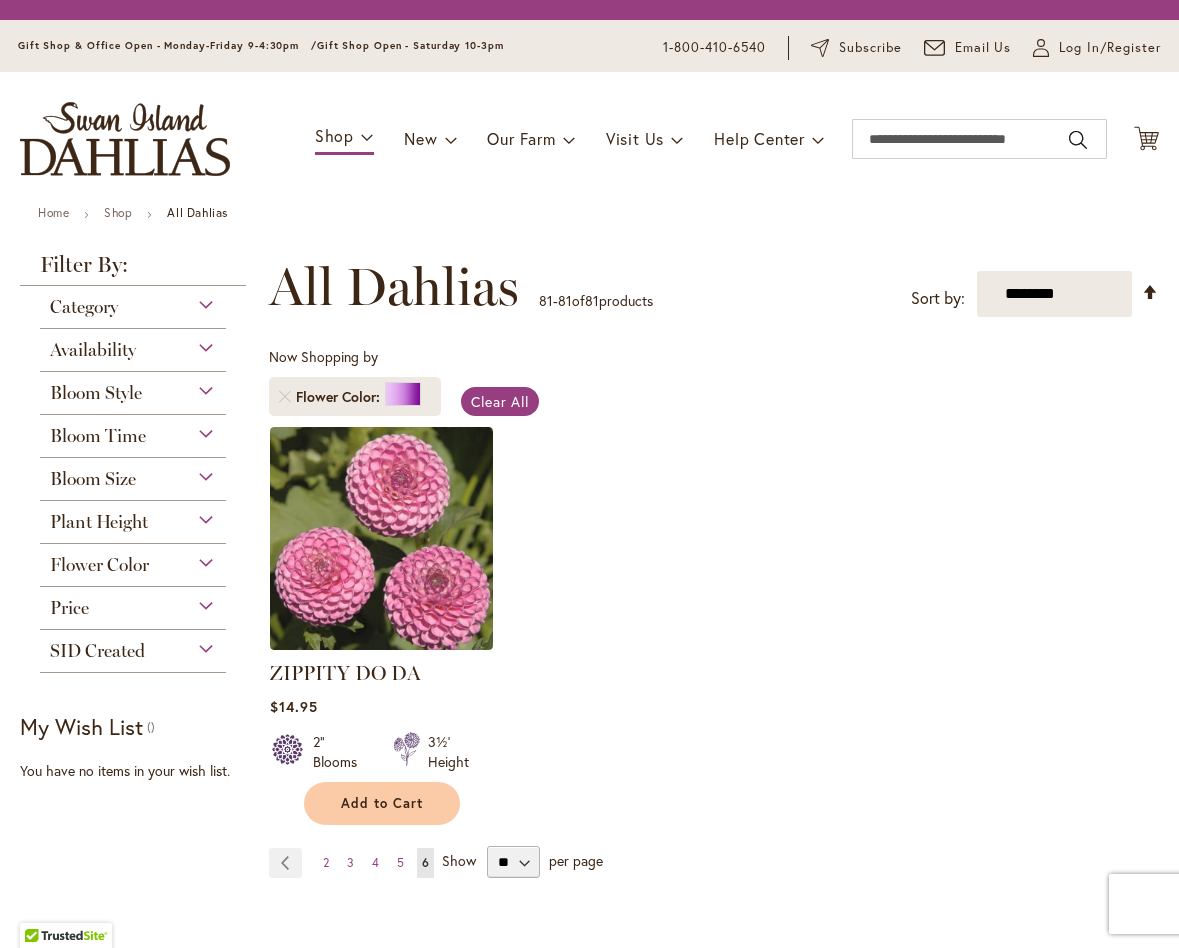 scroll, scrollTop: 0, scrollLeft: 0, axis: both 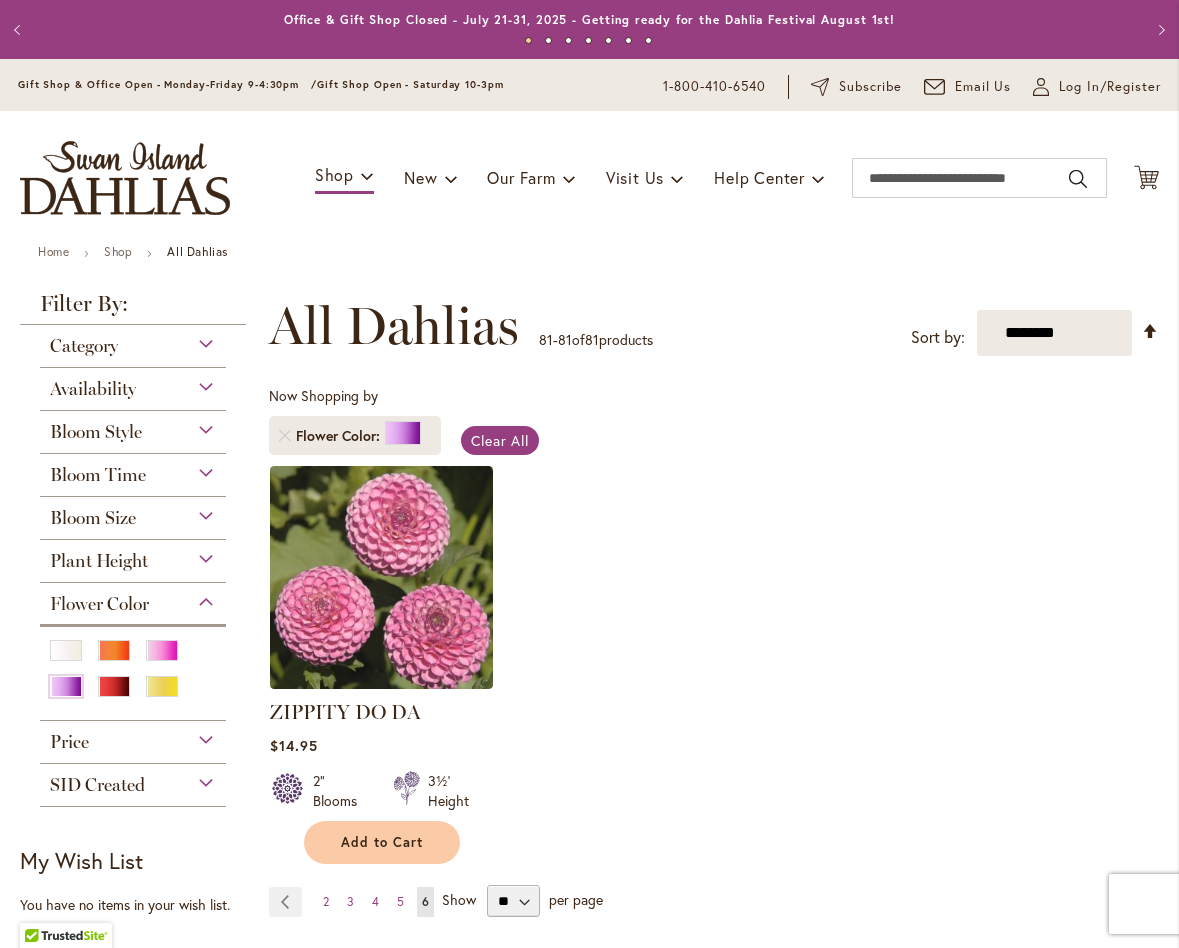 click on "Plant Height" at bounding box center (133, 556) 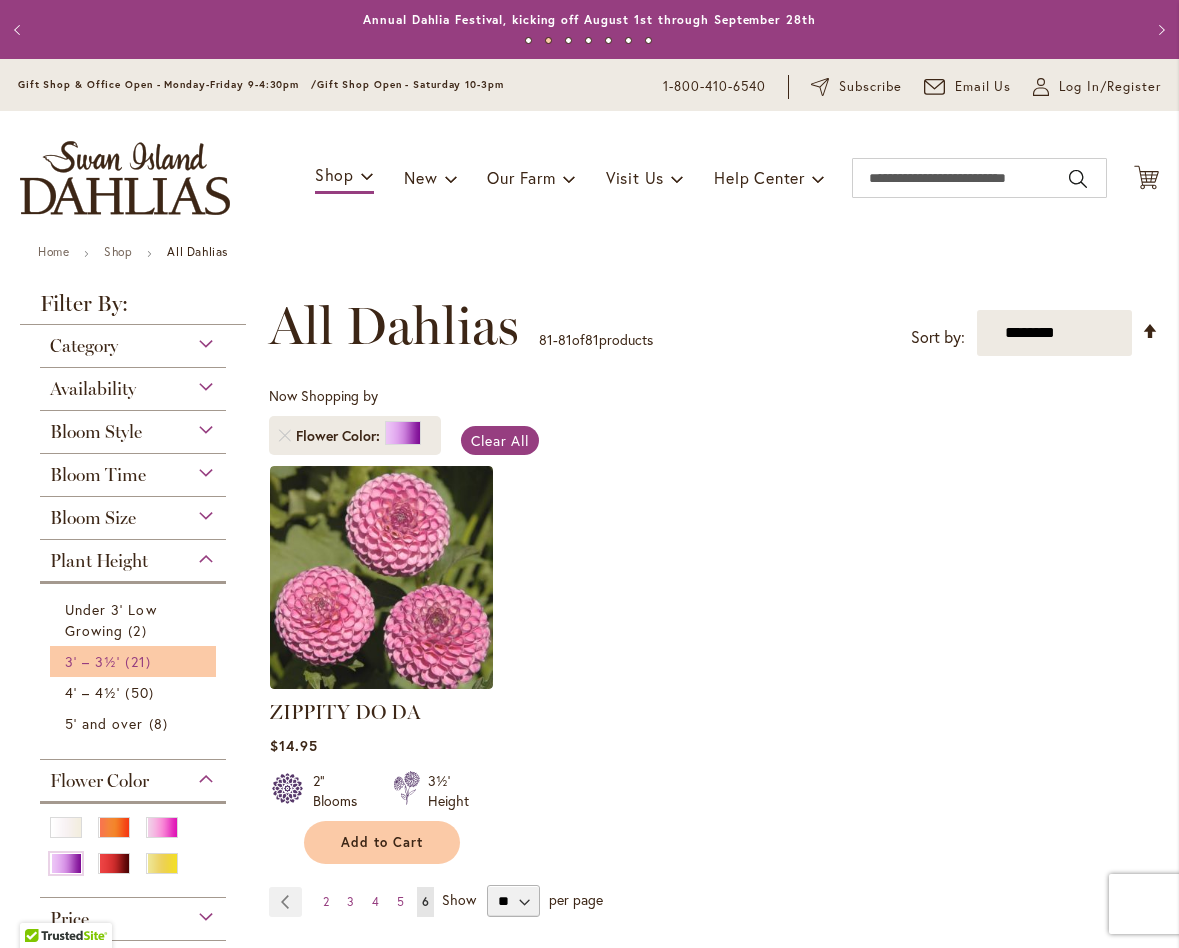 click on "3' – 3½'" at bounding box center [92, 661] 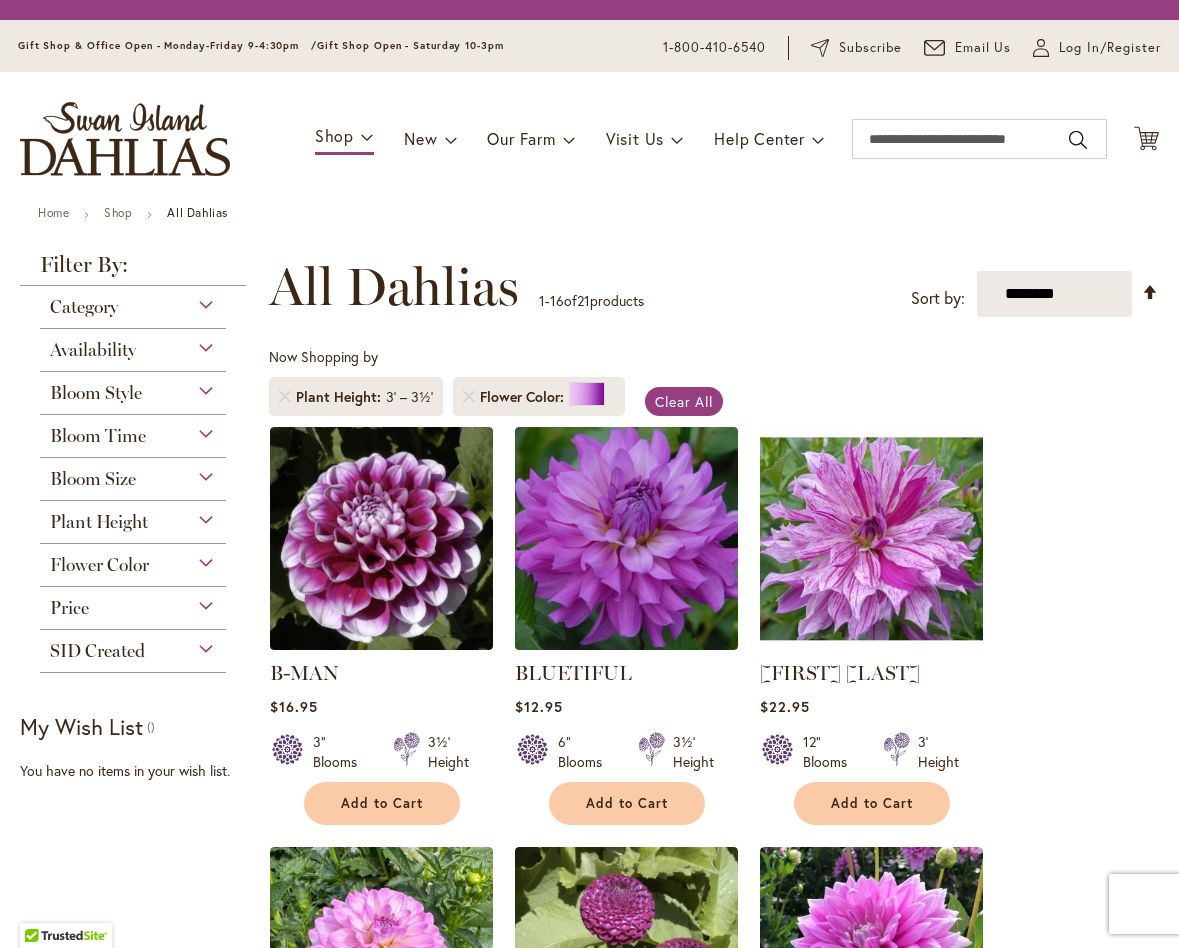 scroll, scrollTop: 0, scrollLeft: 0, axis: both 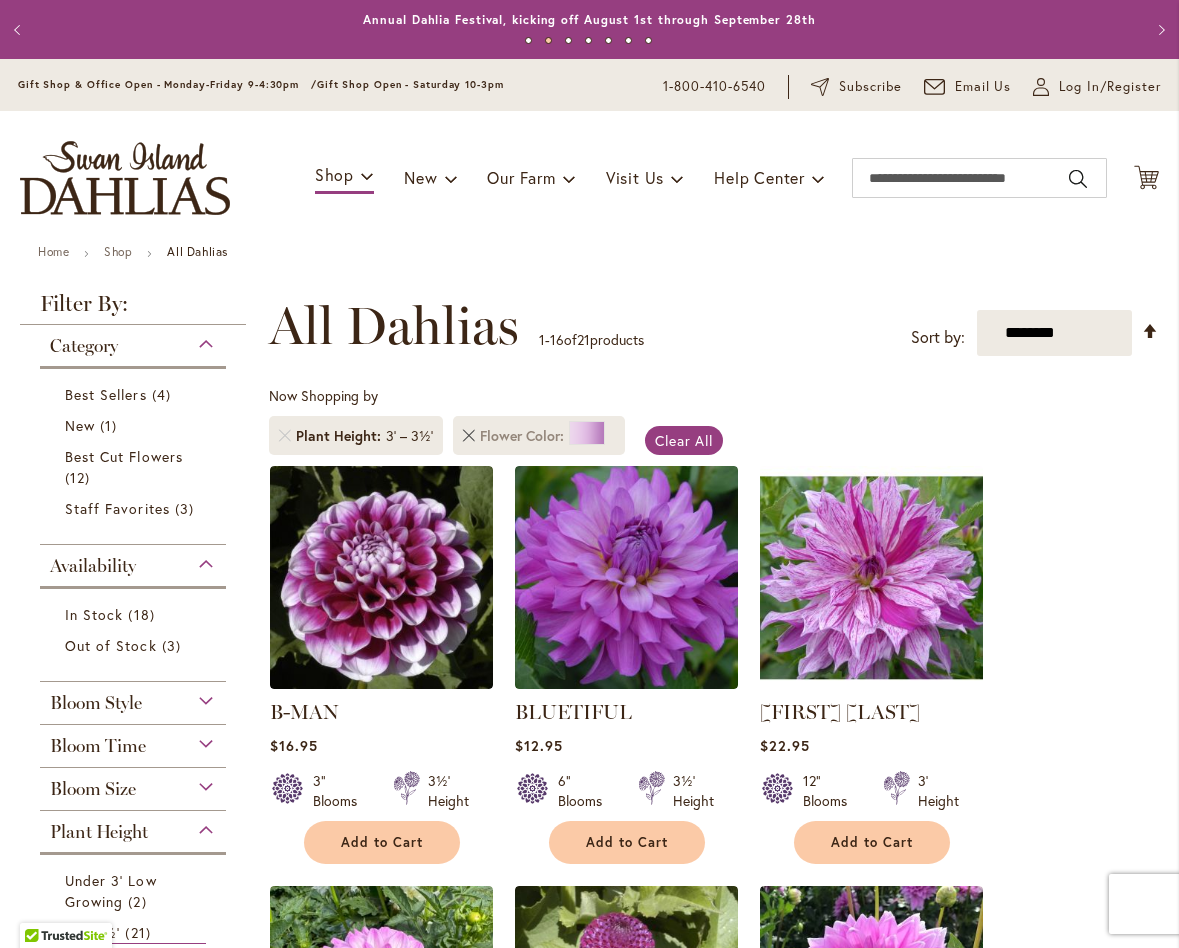 click at bounding box center (469, 436) 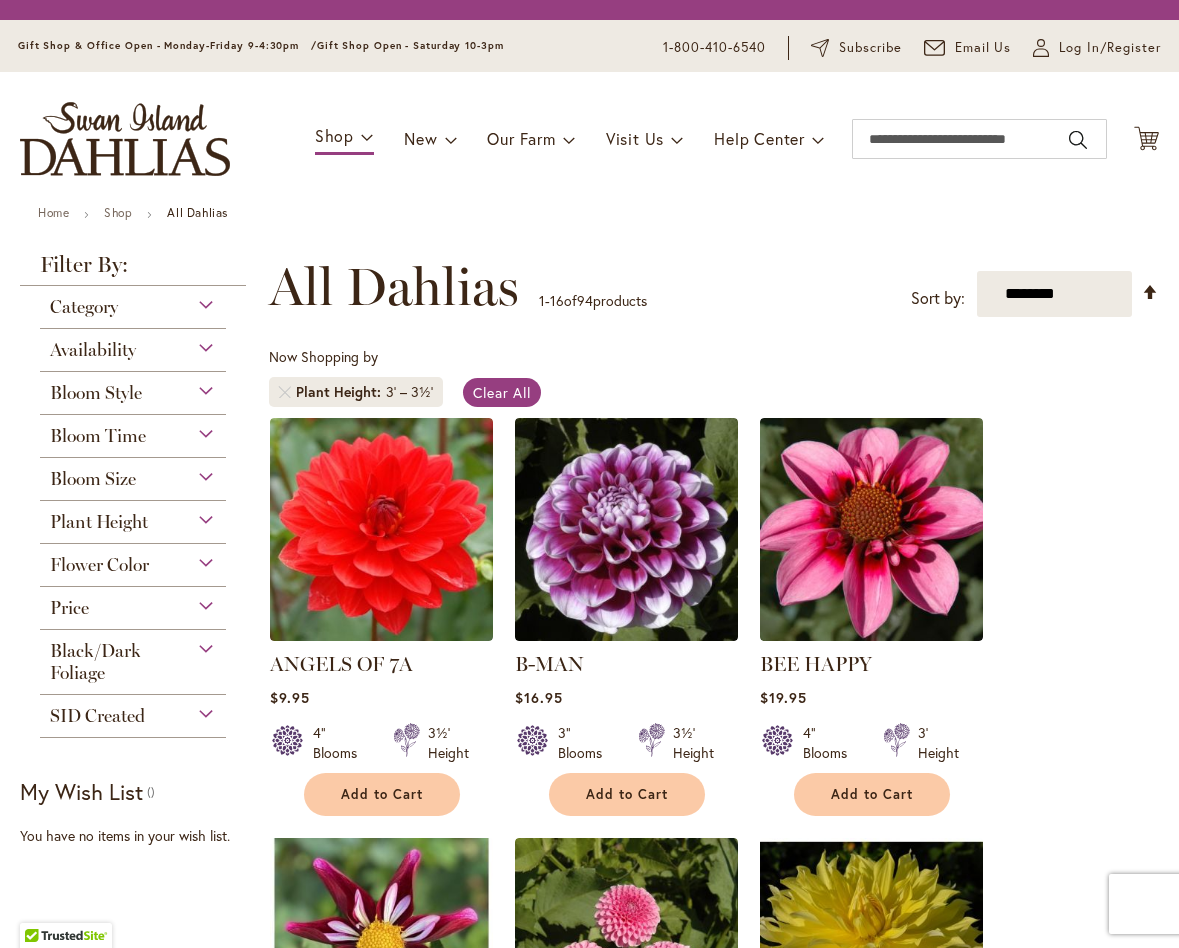 scroll, scrollTop: 0, scrollLeft: 0, axis: both 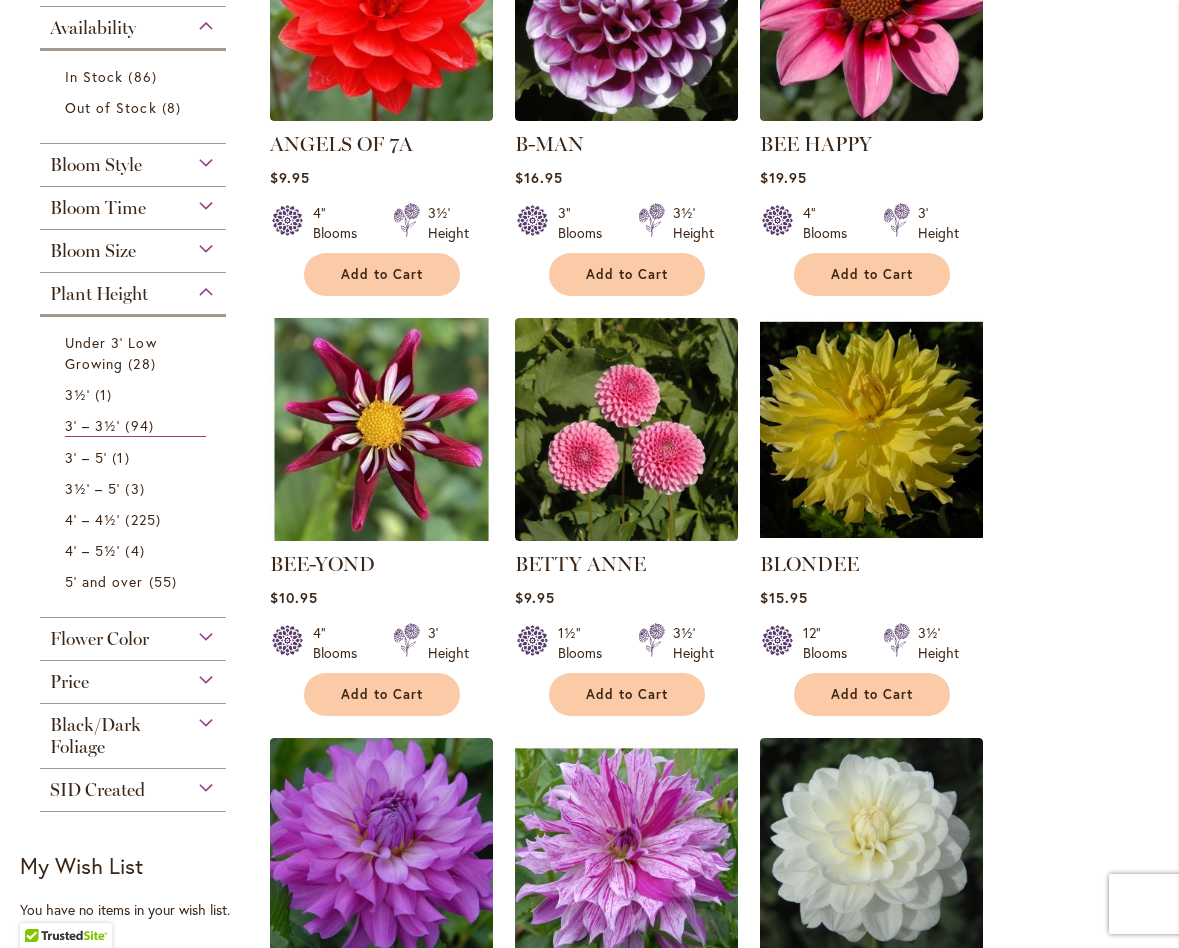 click on "Flower Color" at bounding box center (133, 634) 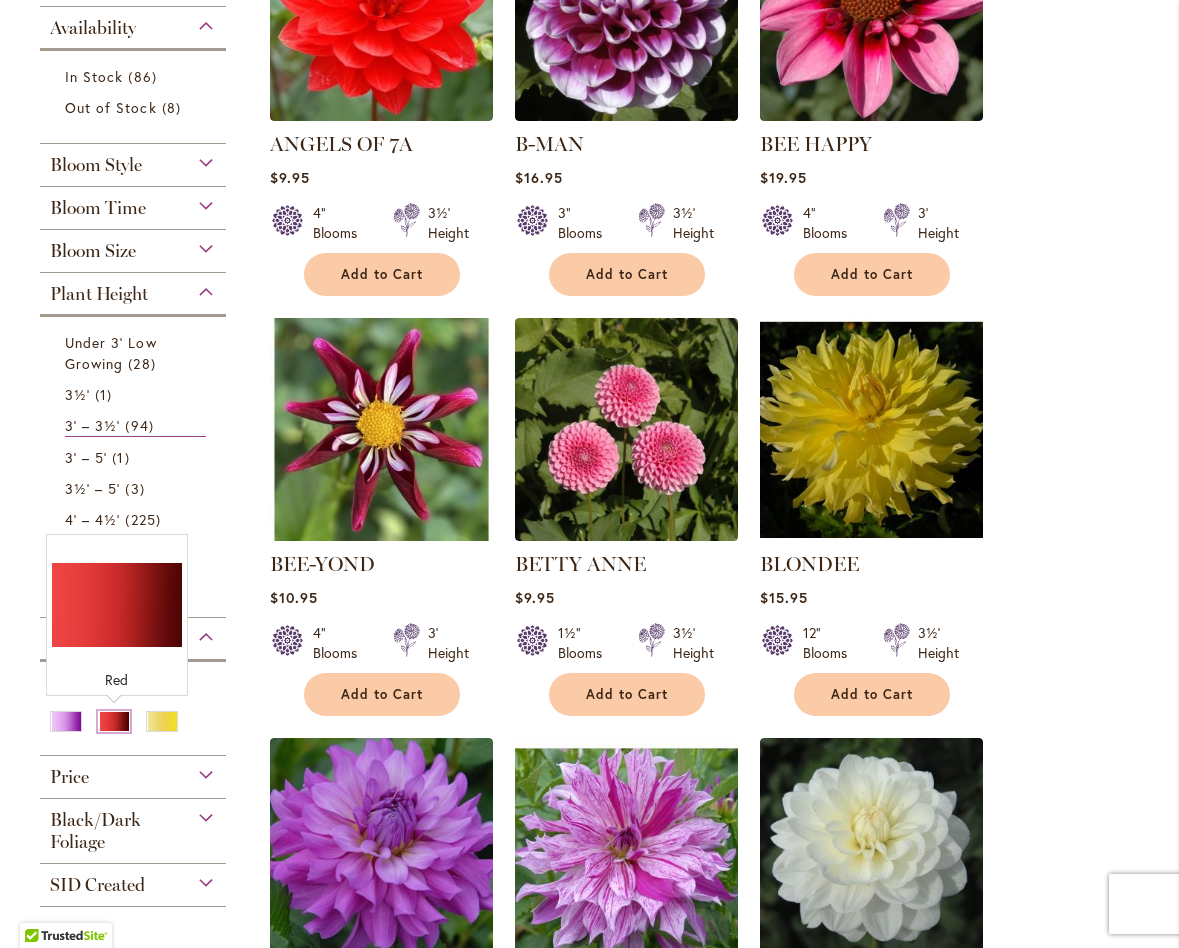 click at bounding box center [114, 721] 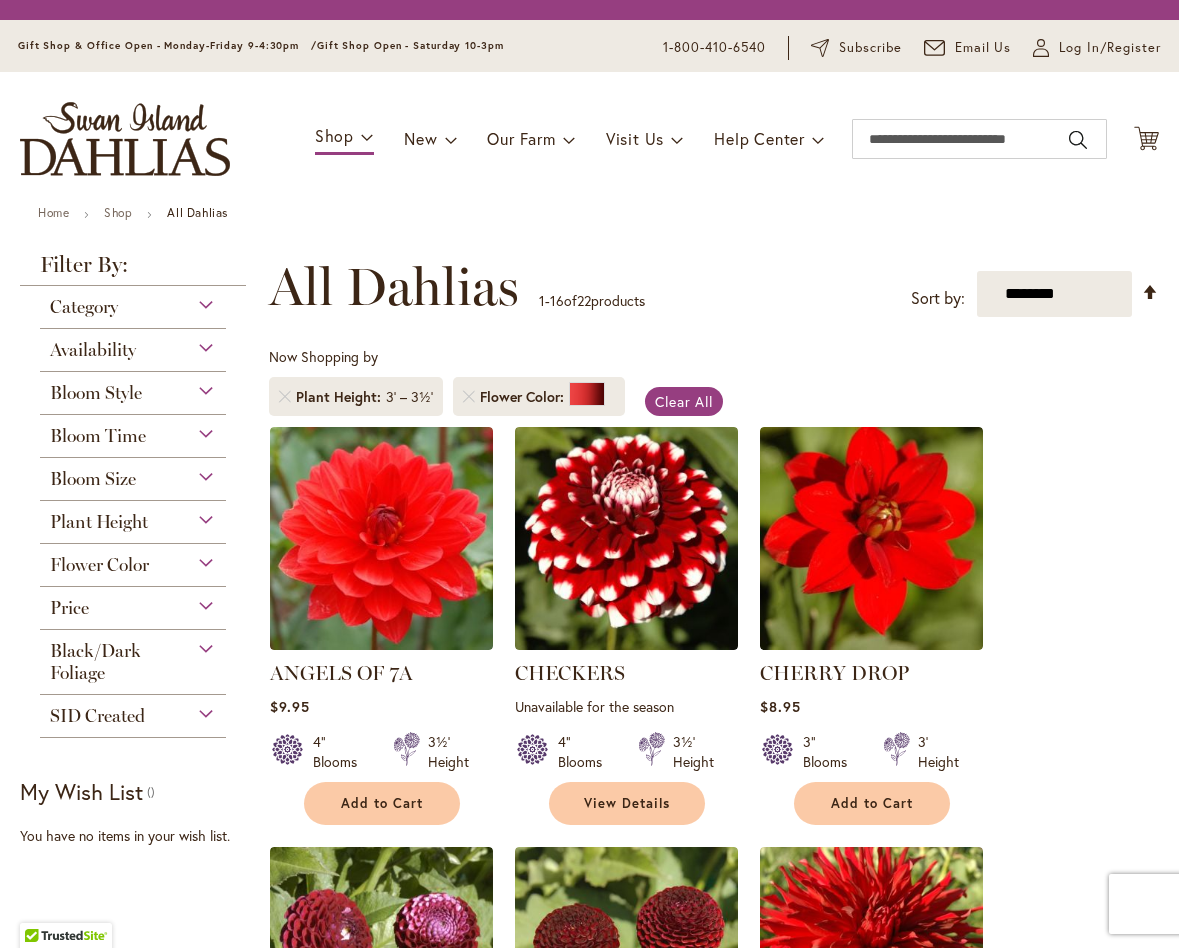 scroll, scrollTop: 0, scrollLeft: 0, axis: both 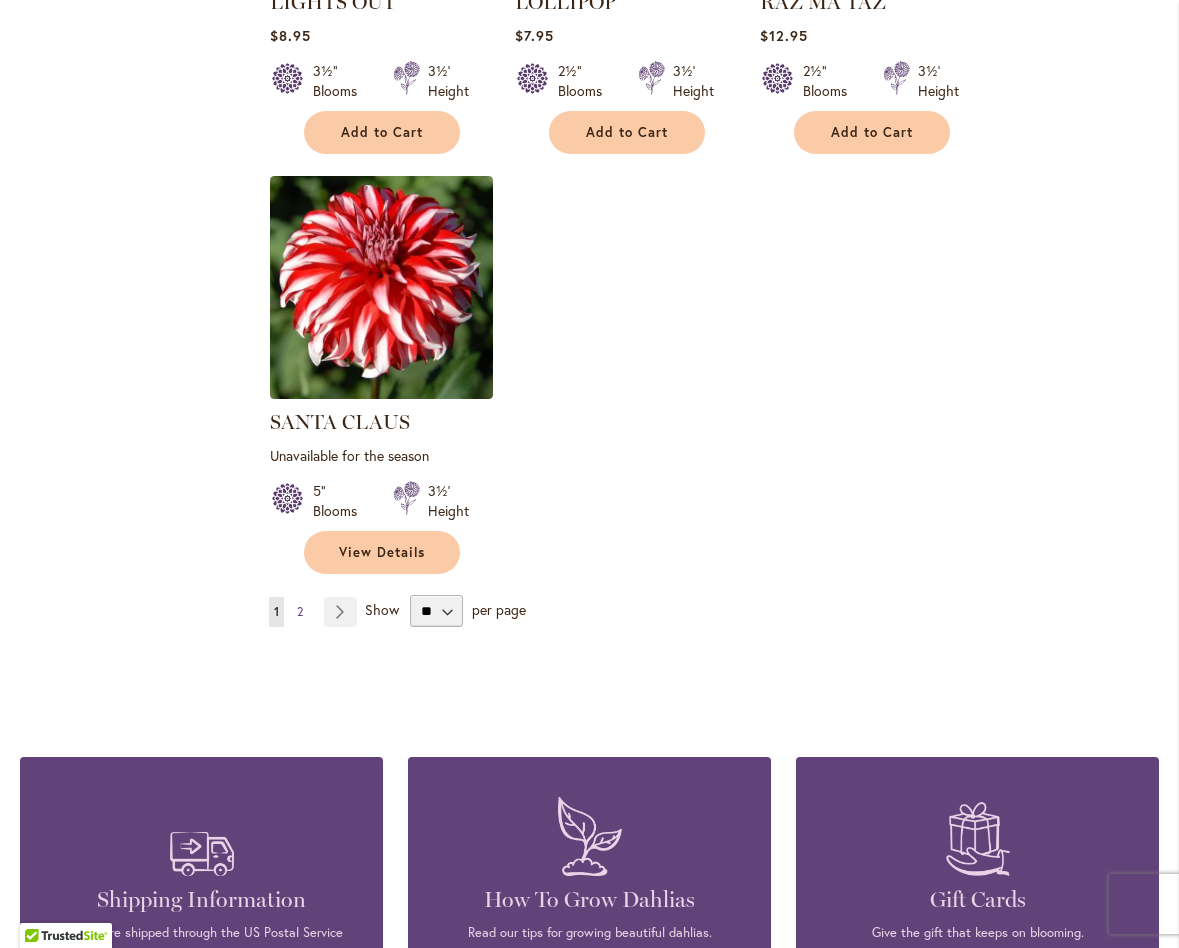 click on "2" at bounding box center [300, 611] 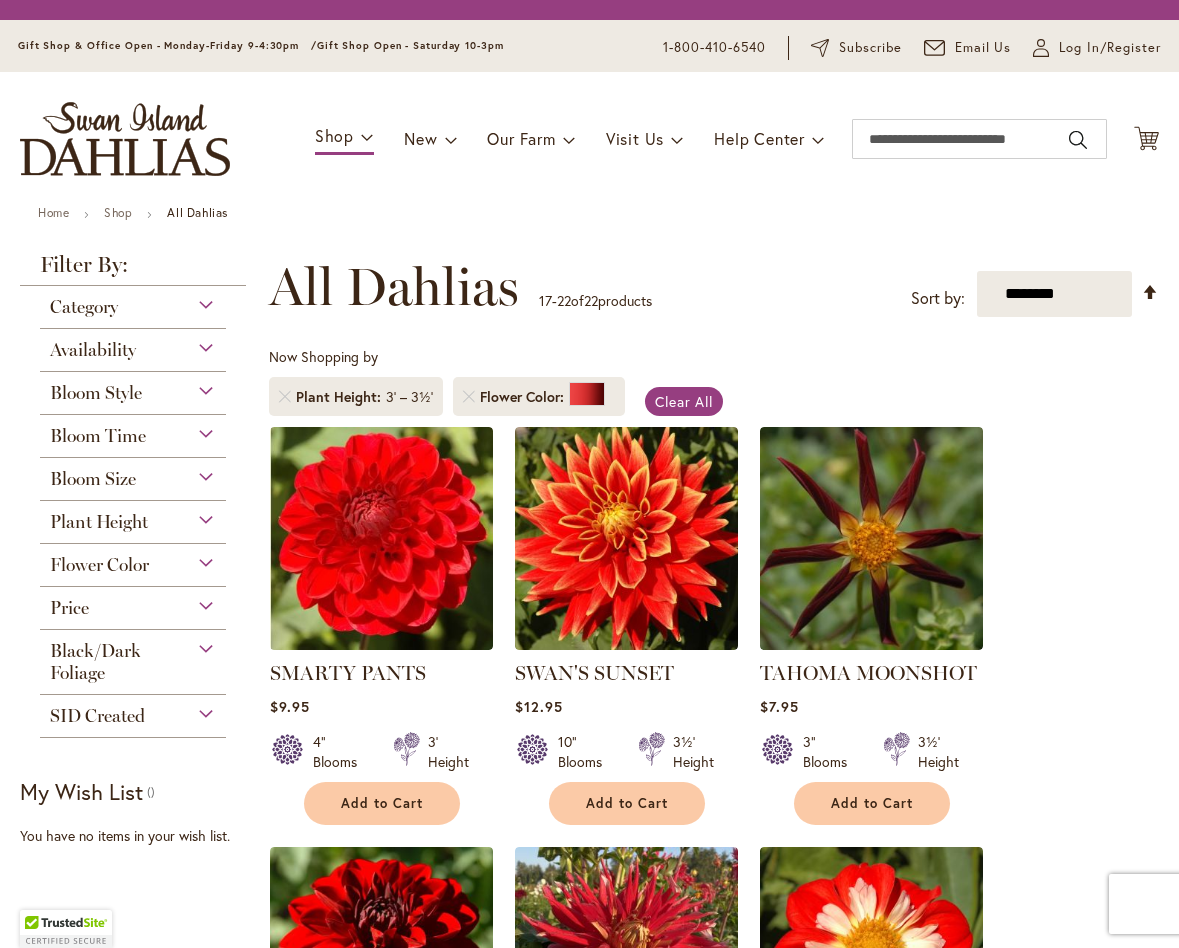 scroll, scrollTop: 0, scrollLeft: 0, axis: both 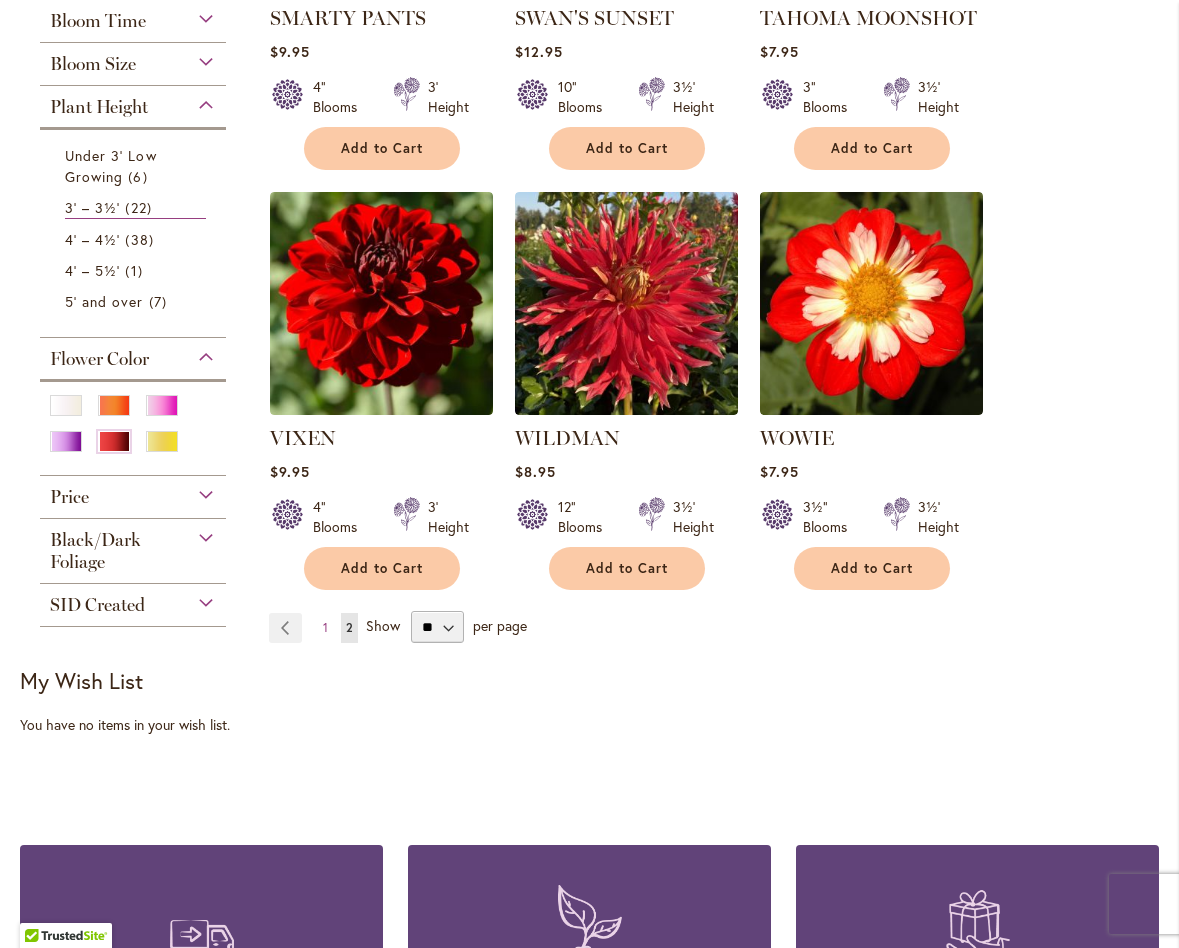 click on "Black/Dark Foliage" at bounding box center (133, 546) 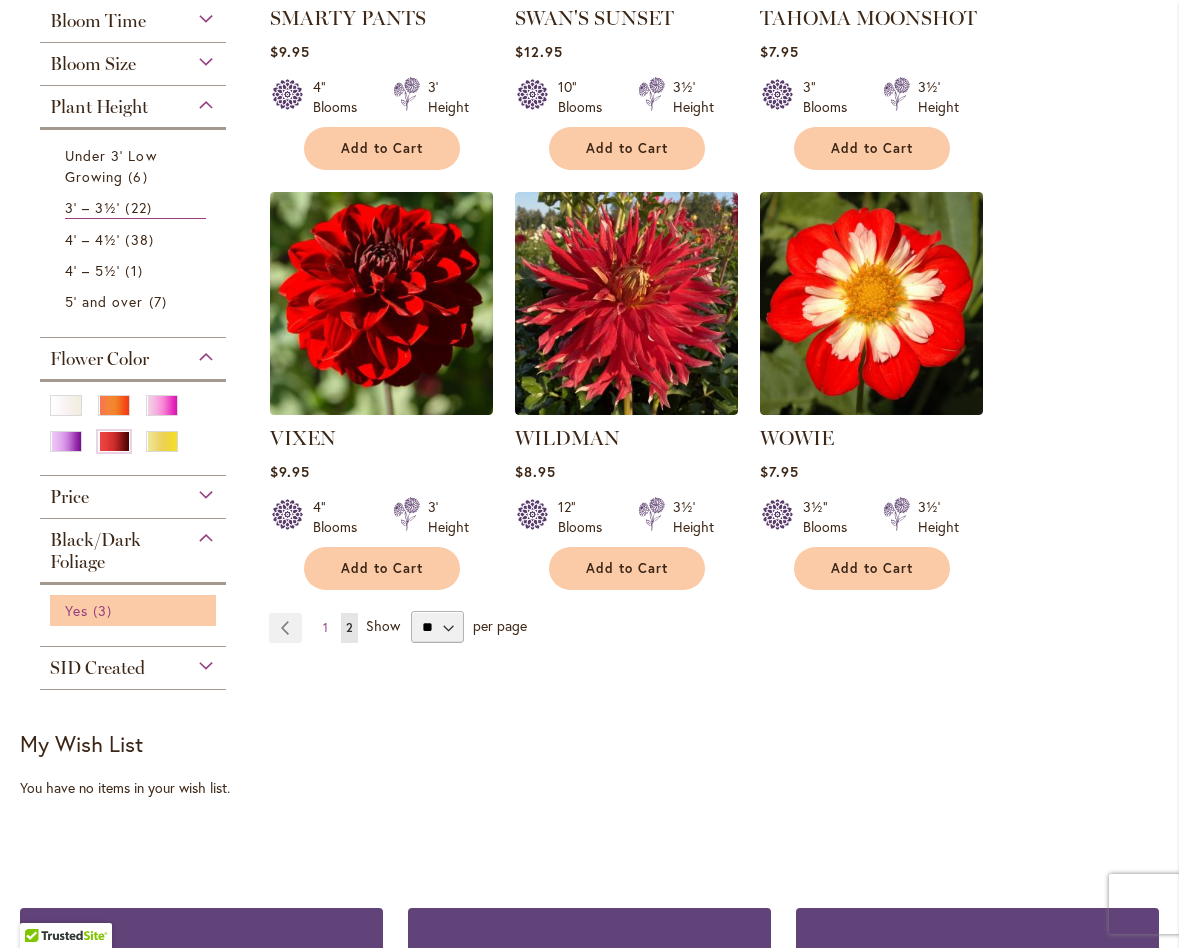 click on "Yes" at bounding box center [76, 610] 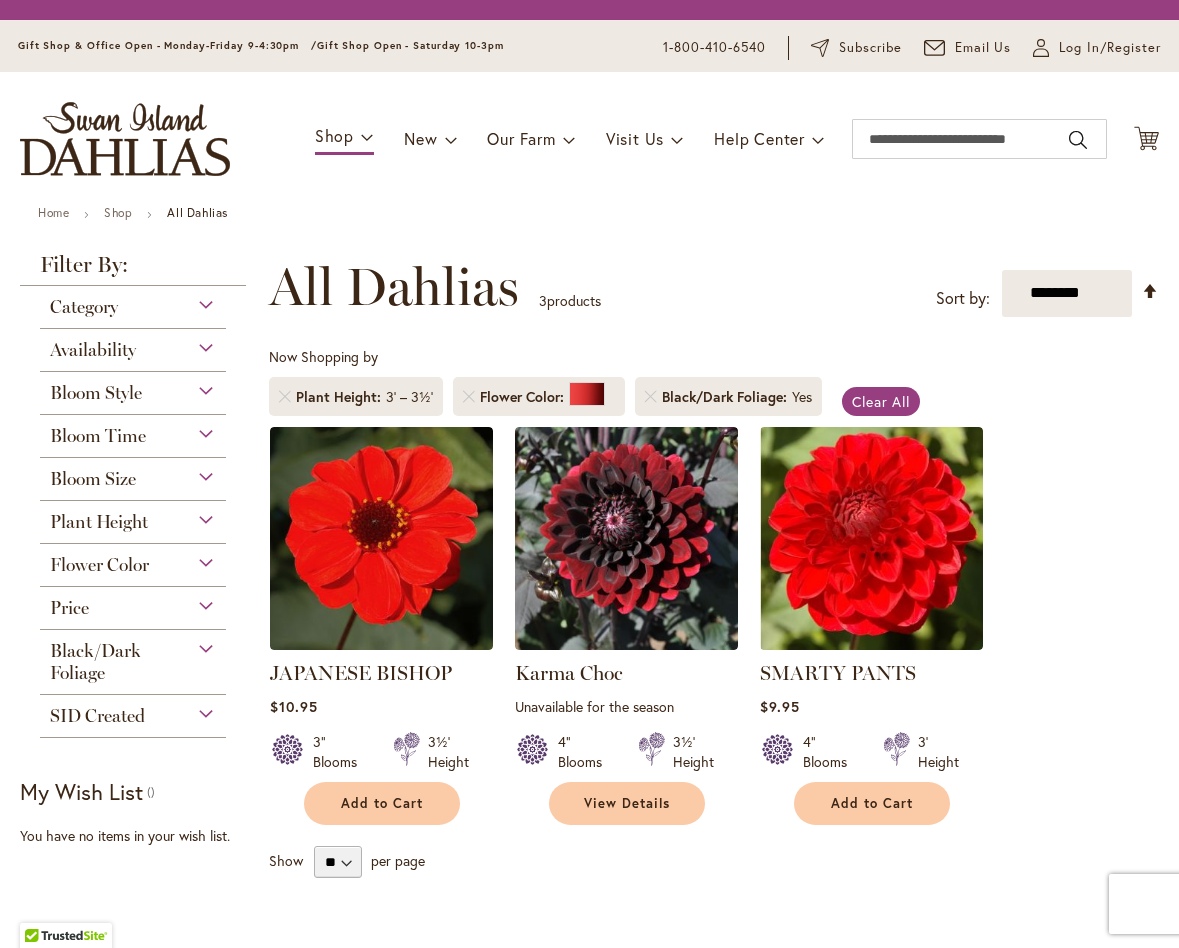 scroll, scrollTop: 0, scrollLeft: 0, axis: both 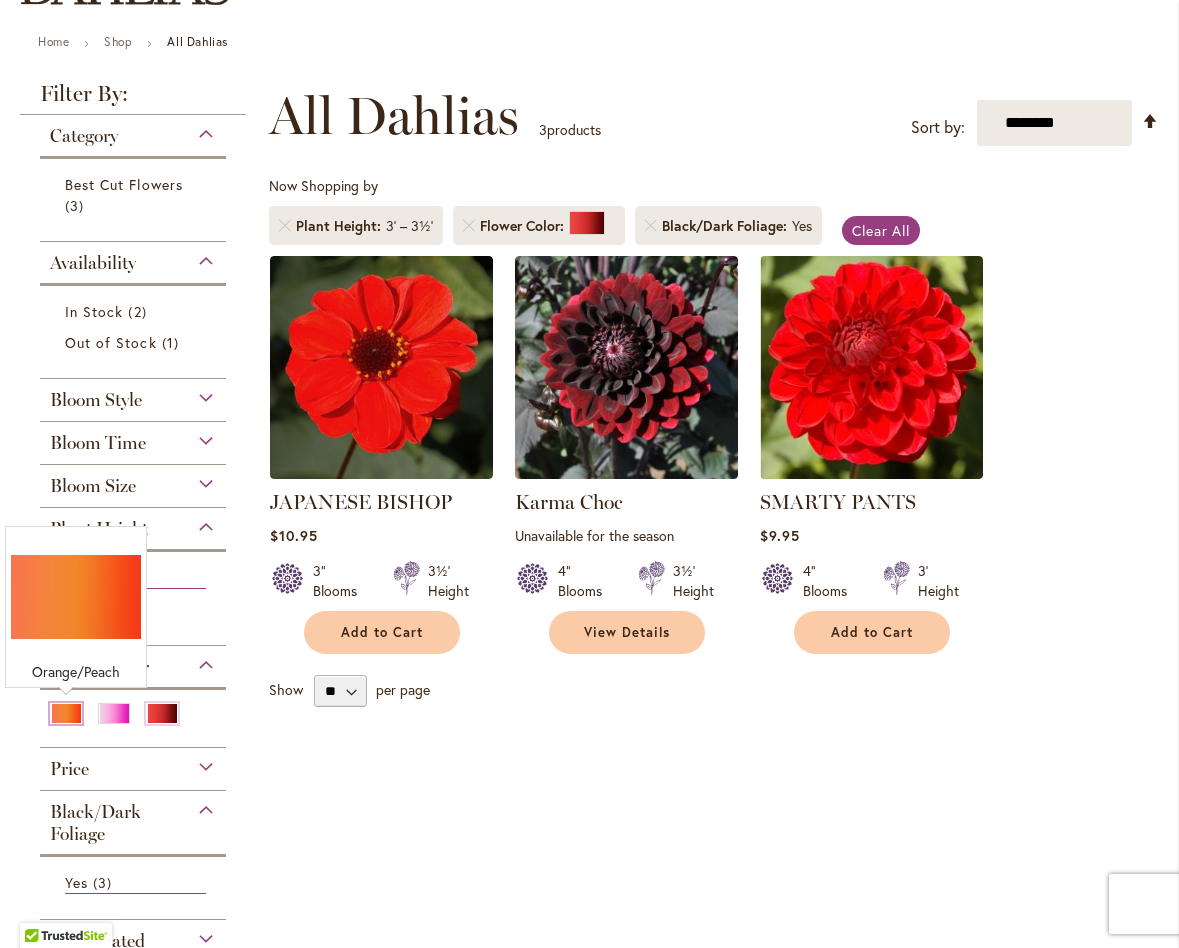 click at bounding box center (66, 713) 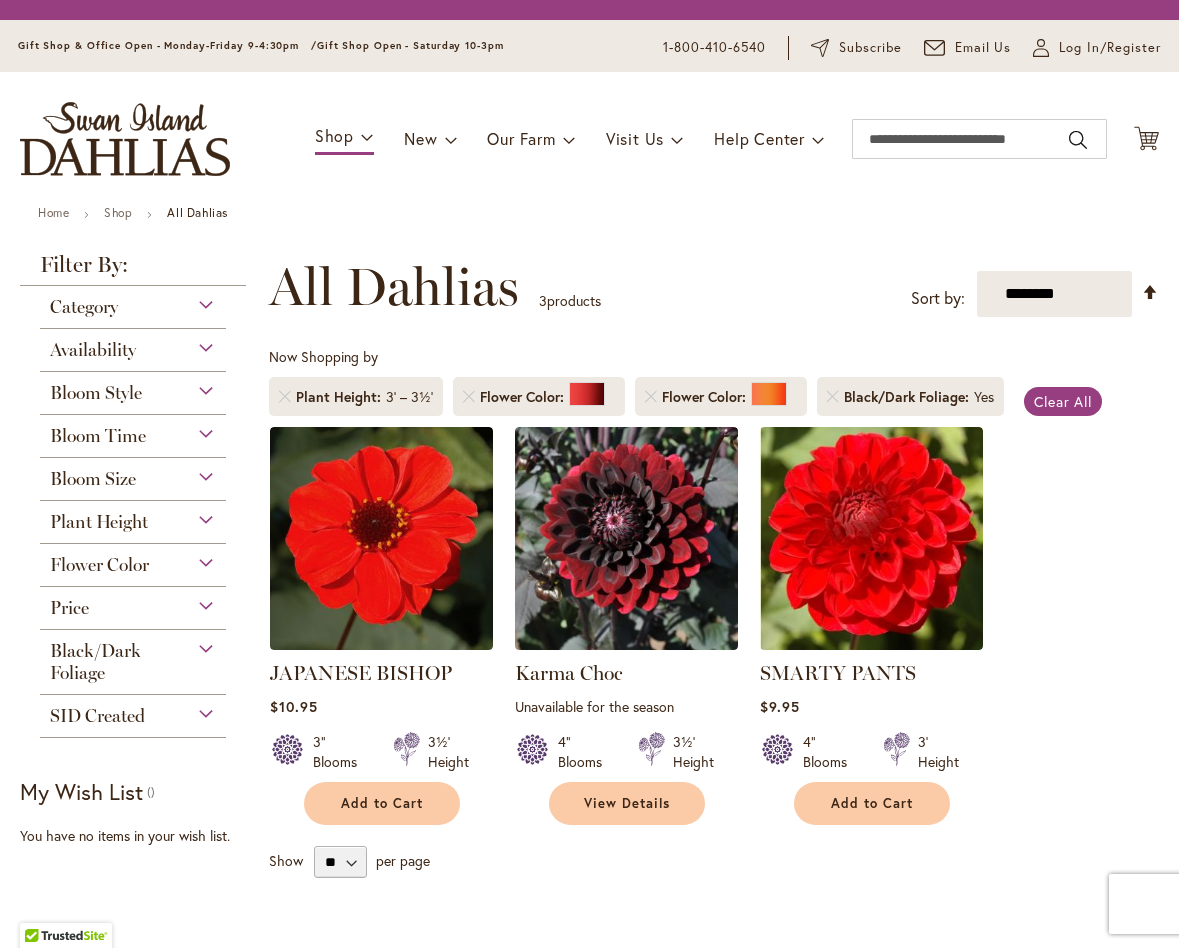 scroll, scrollTop: 0, scrollLeft: 0, axis: both 